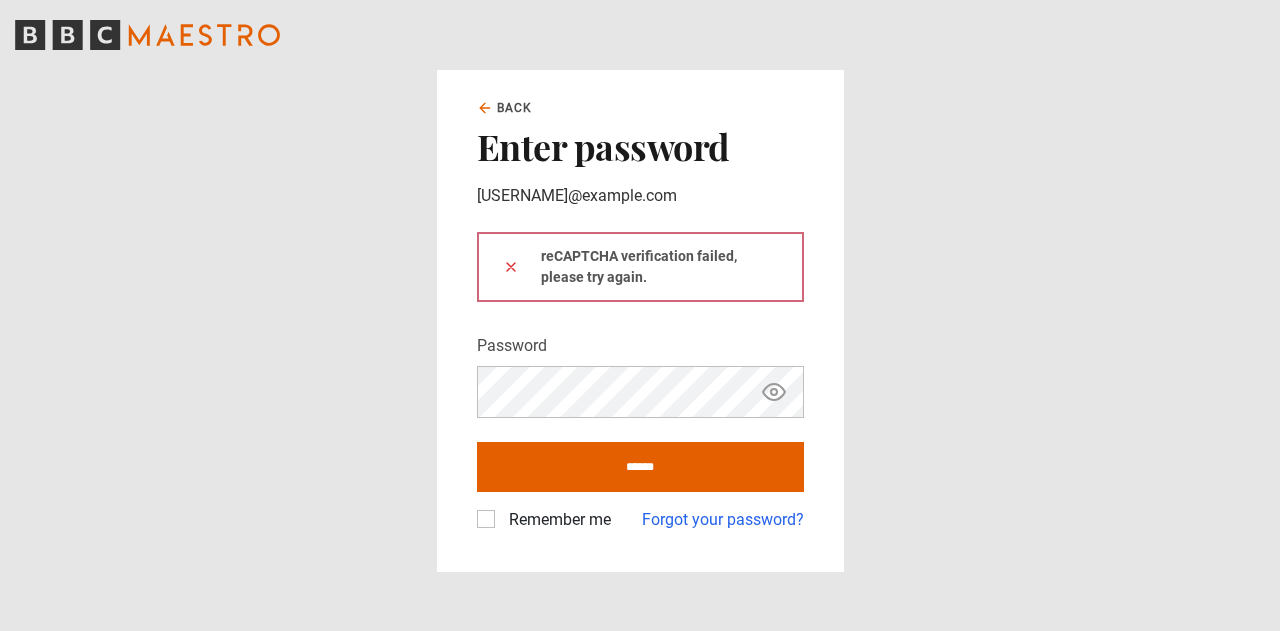 scroll, scrollTop: 0, scrollLeft: 0, axis: both 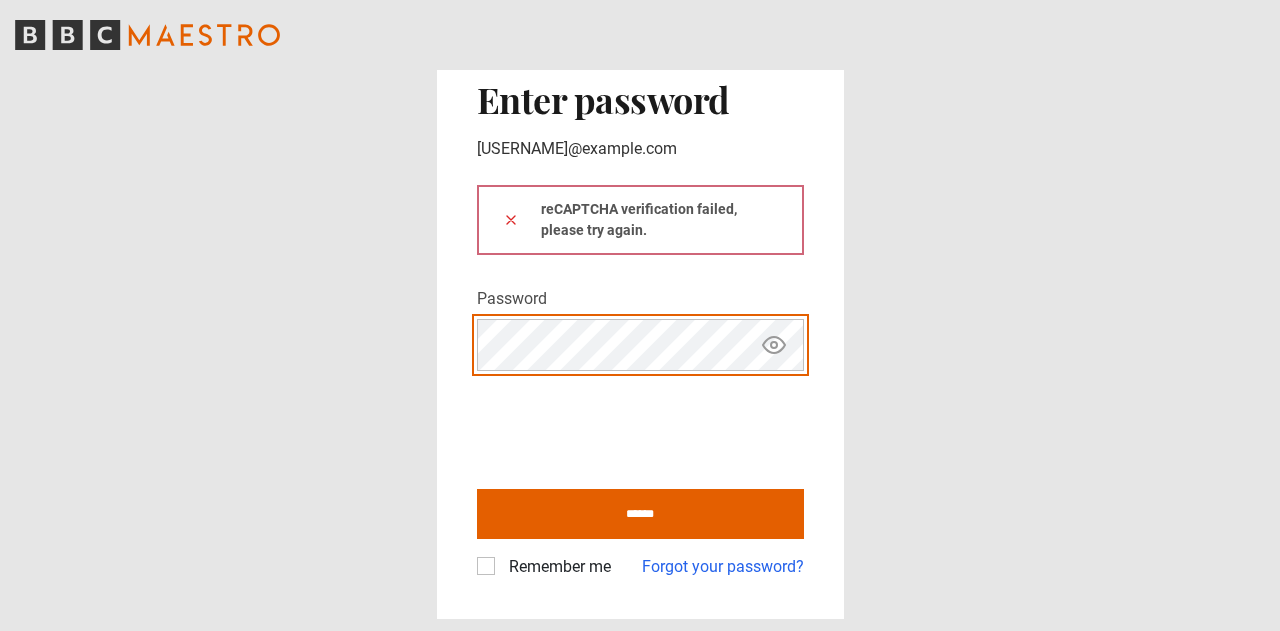 click at bounding box center [511, 219] 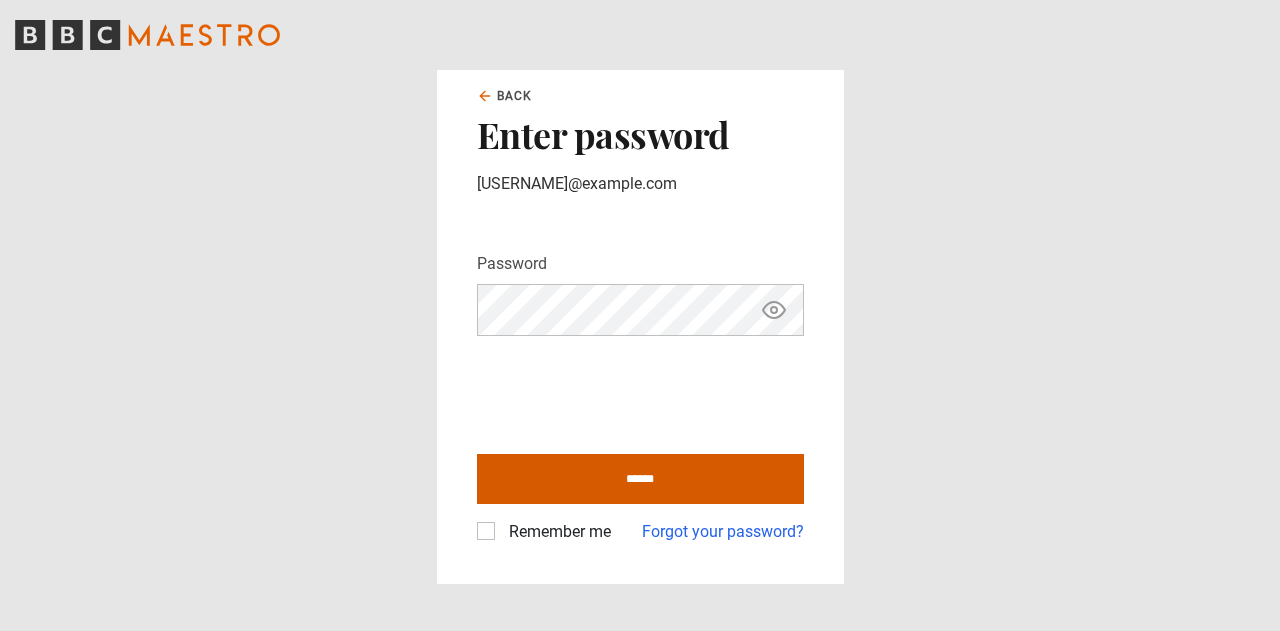 click on "******" at bounding box center [640, 479] 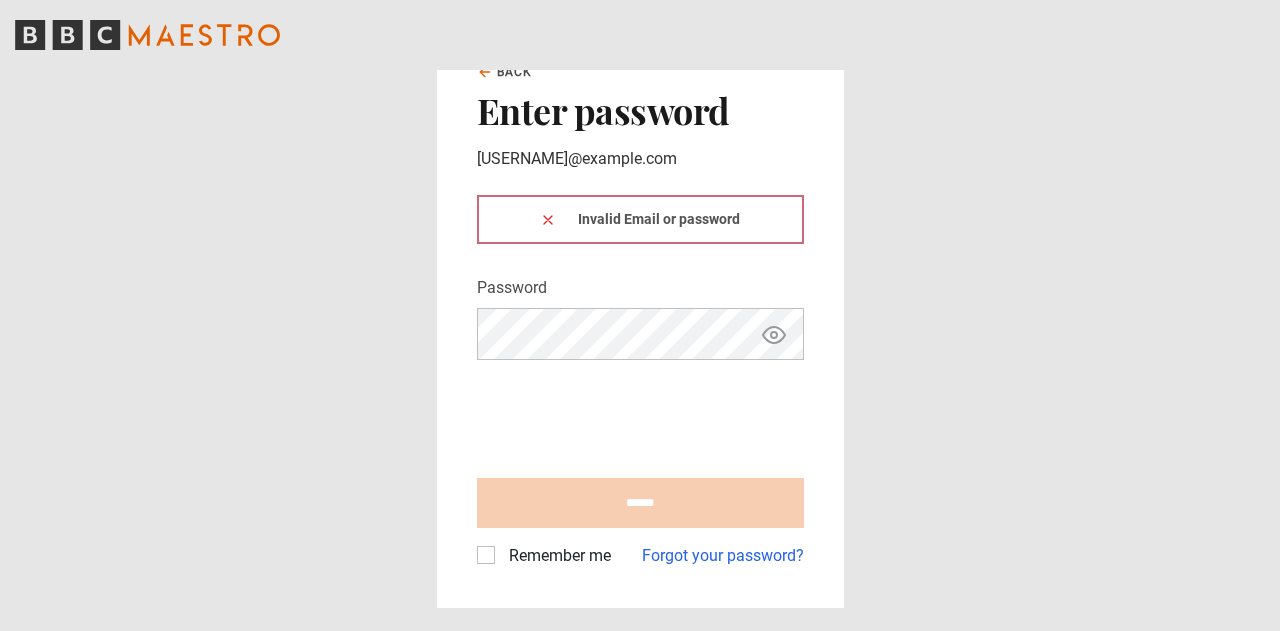scroll, scrollTop: 0, scrollLeft: 0, axis: both 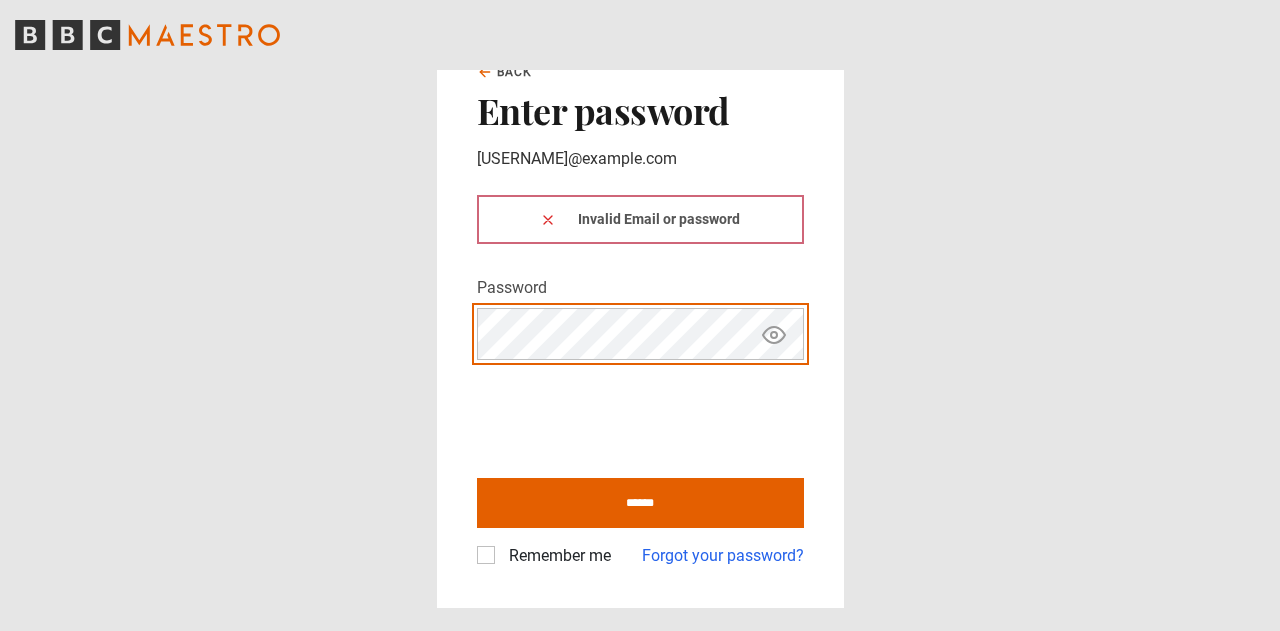 click at bounding box center [548, 219] 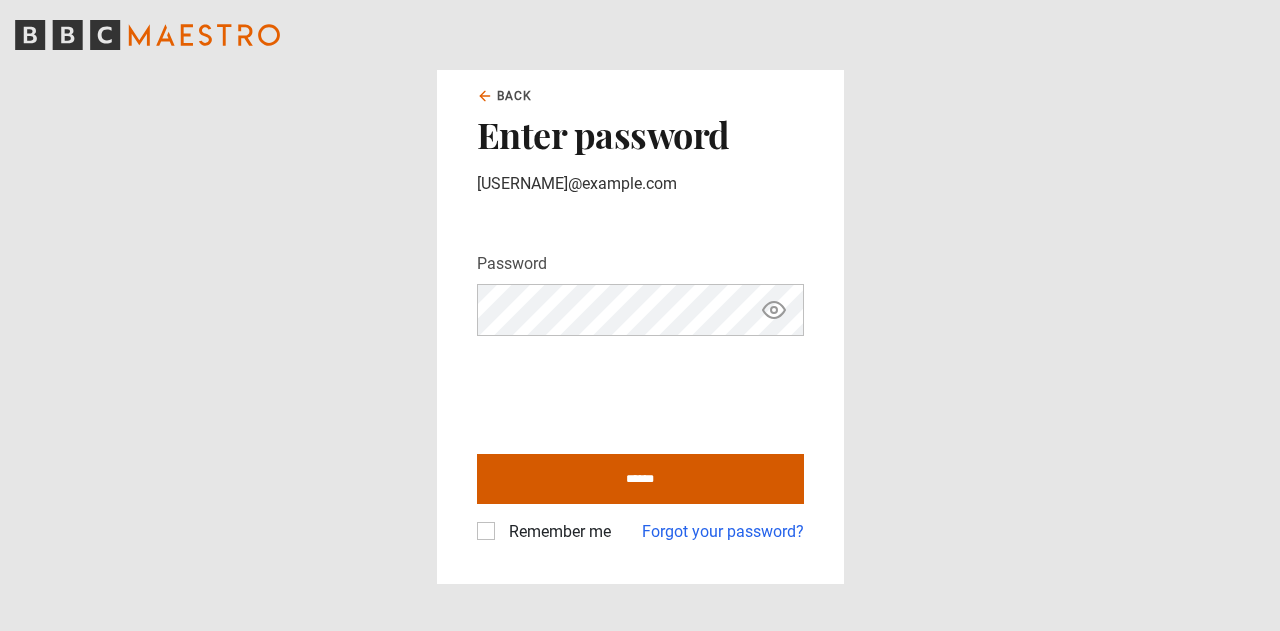 click on "******" at bounding box center [640, 479] 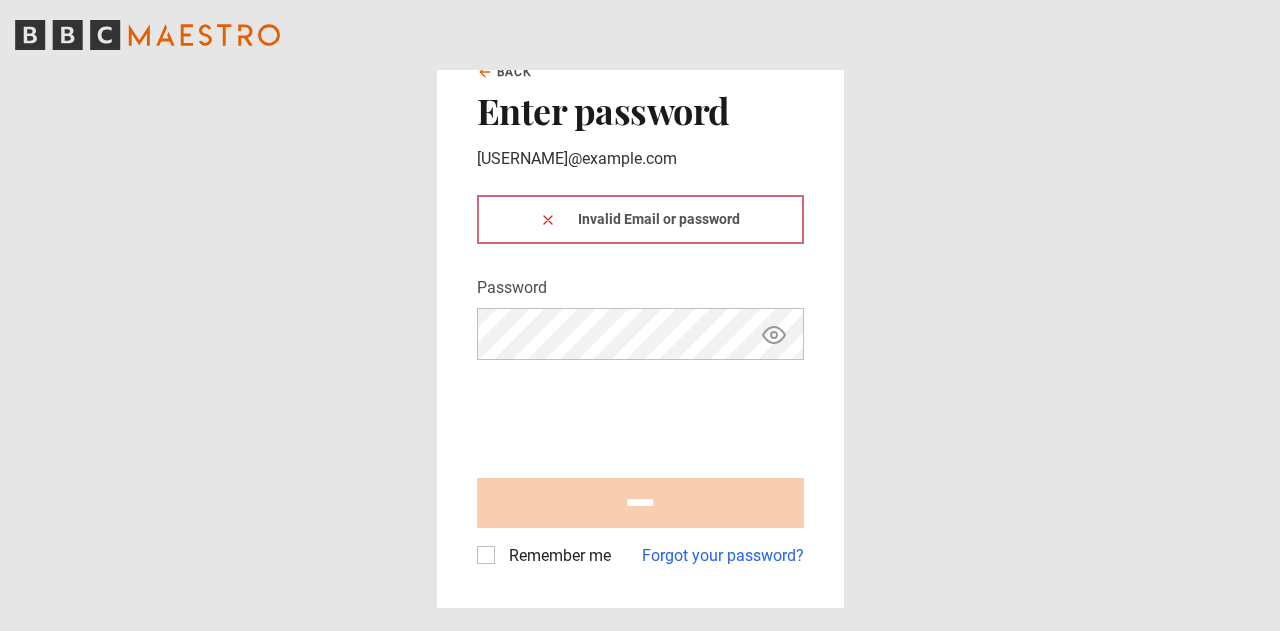 scroll, scrollTop: 0, scrollLeft: 0, axis: both 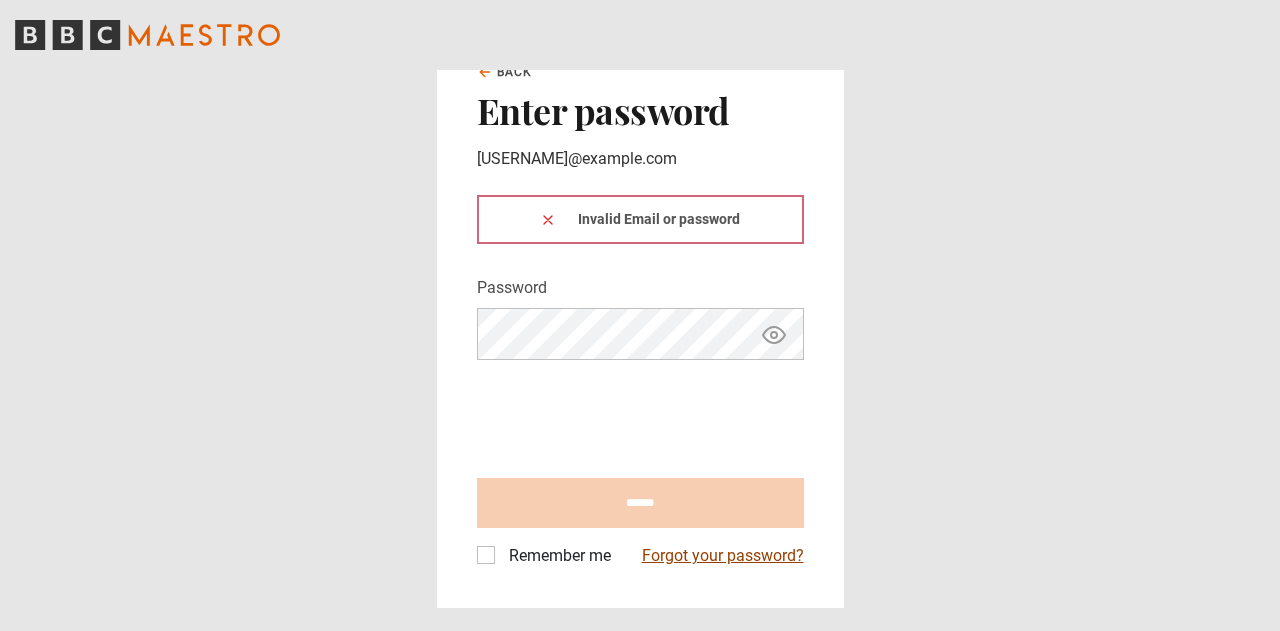 click on "Forgot your password?" at bounding box center (723, 556) 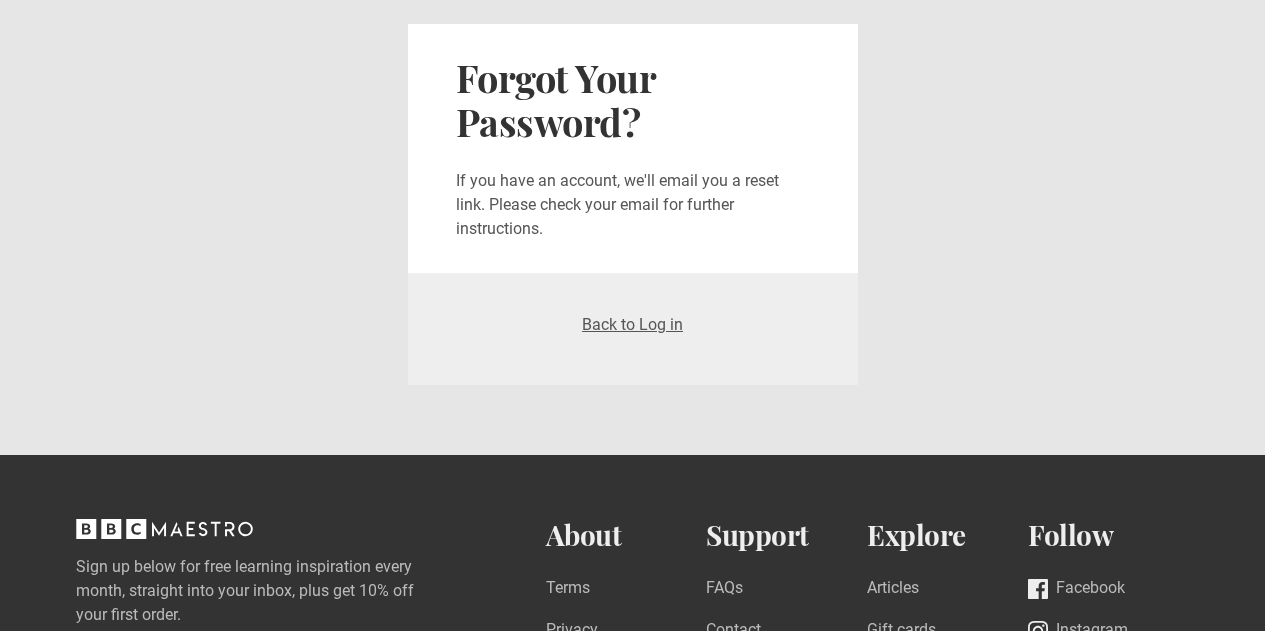 scroll, scrollTop: 0, scrollLeft: 0, axis: both 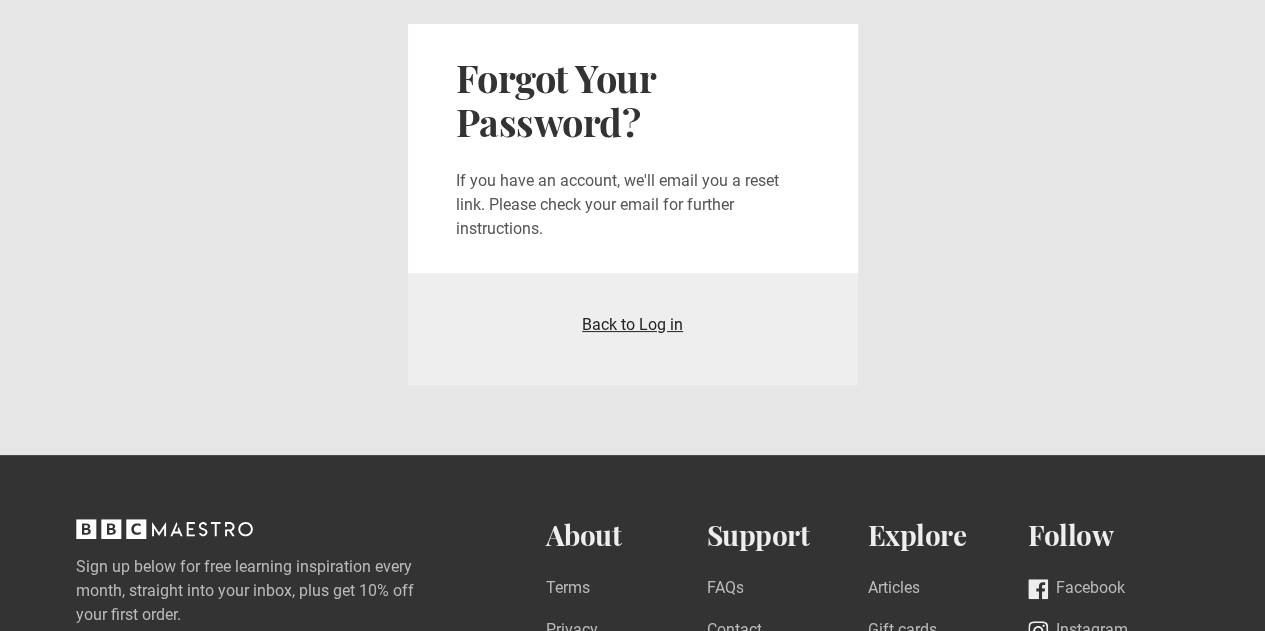 click on "Back to Log in" at bounding box center (632, 324) 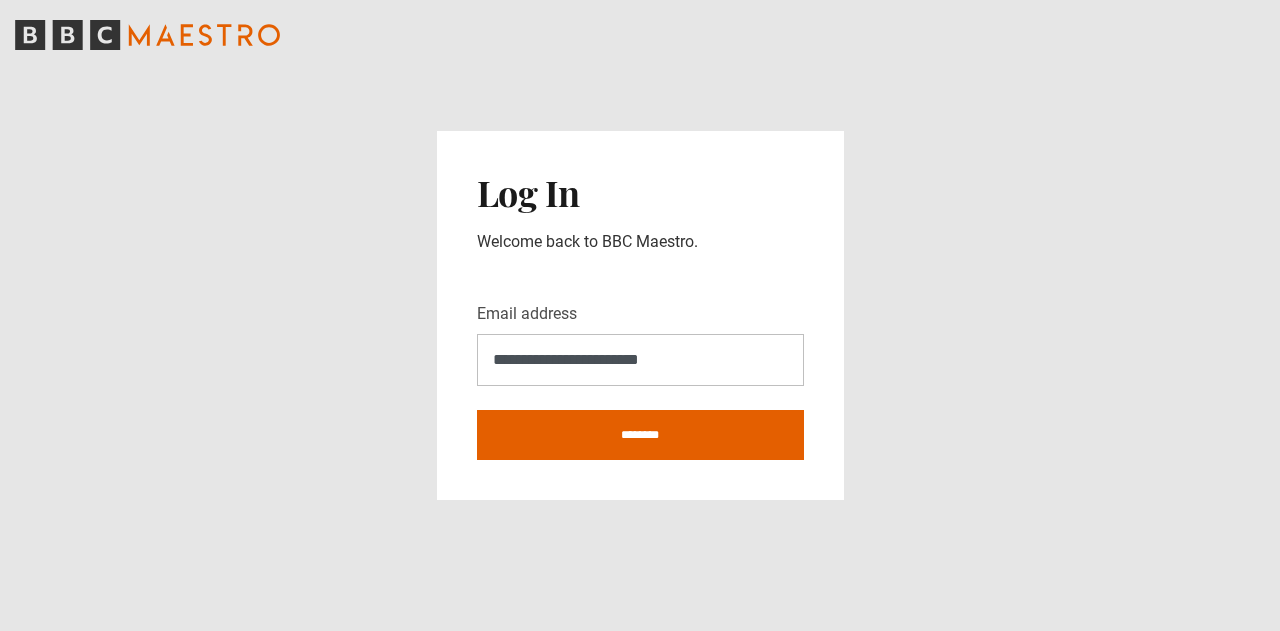 scroll, scrollTop: 0, scrollLeft: 0, axis: both 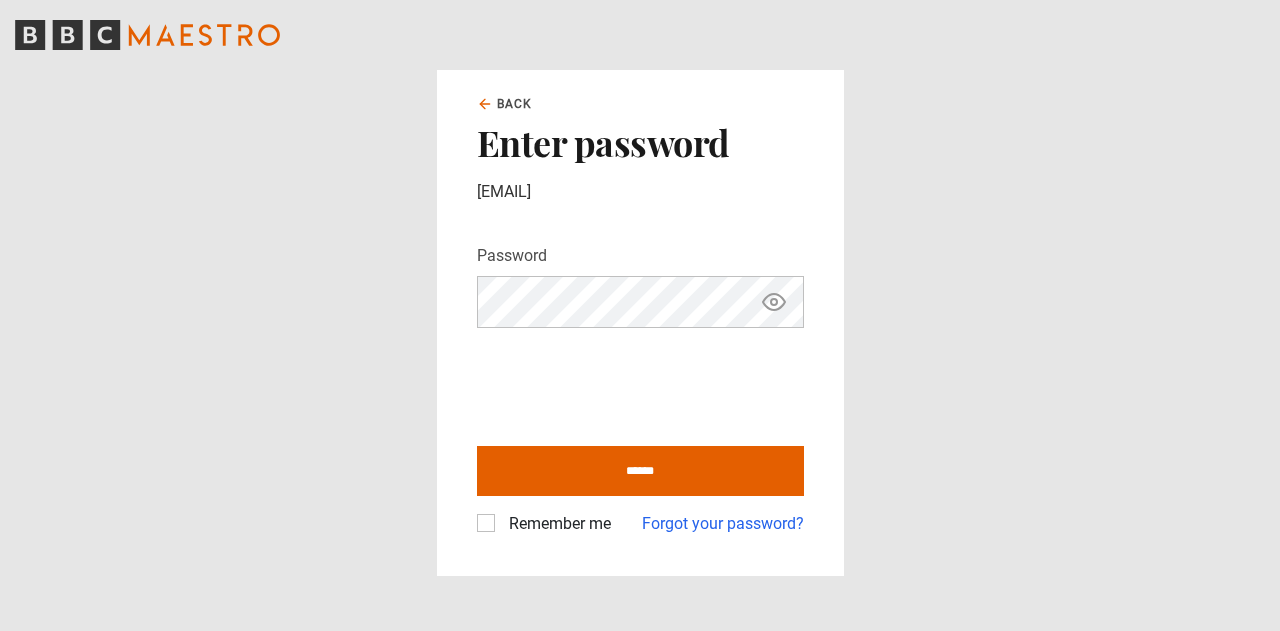 type on "**********" 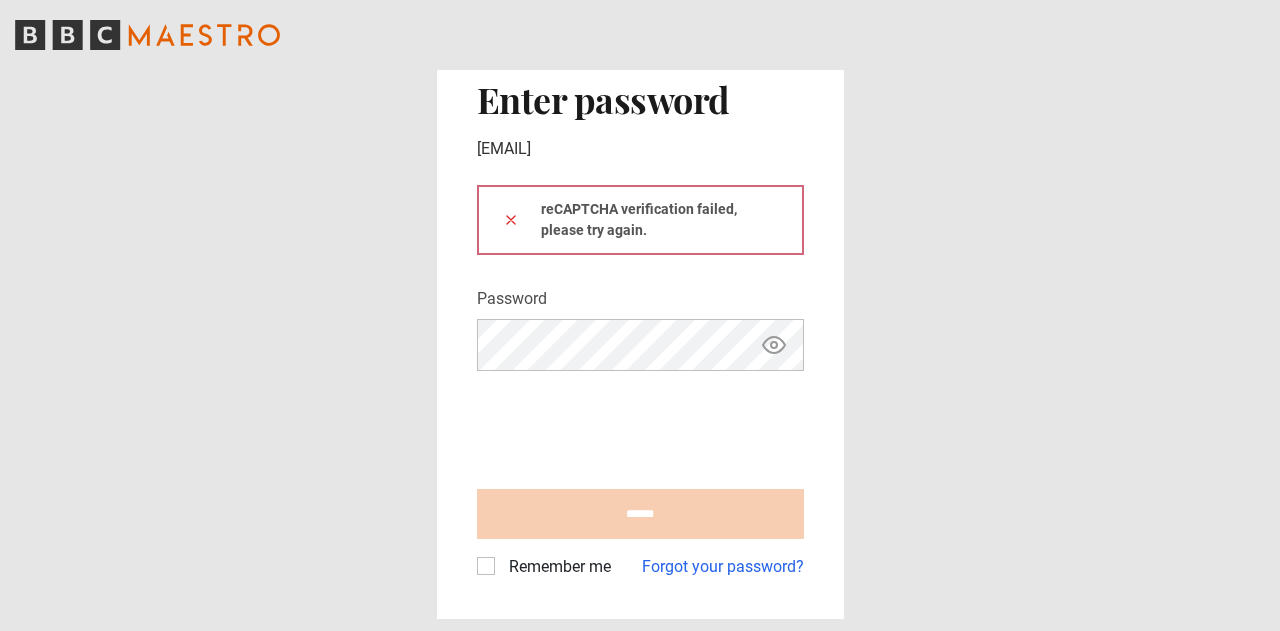 scroll, scrollTop: 0, scrollLeft: 0, axis: both 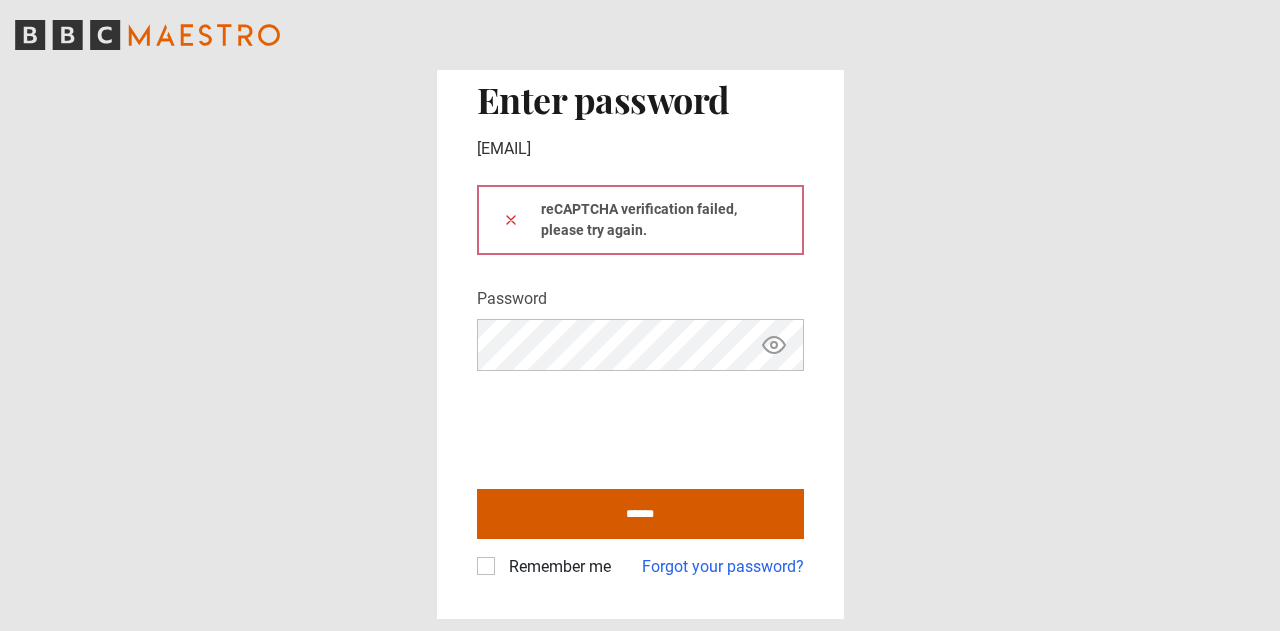 click on "******" at bounding box center (640, 514) 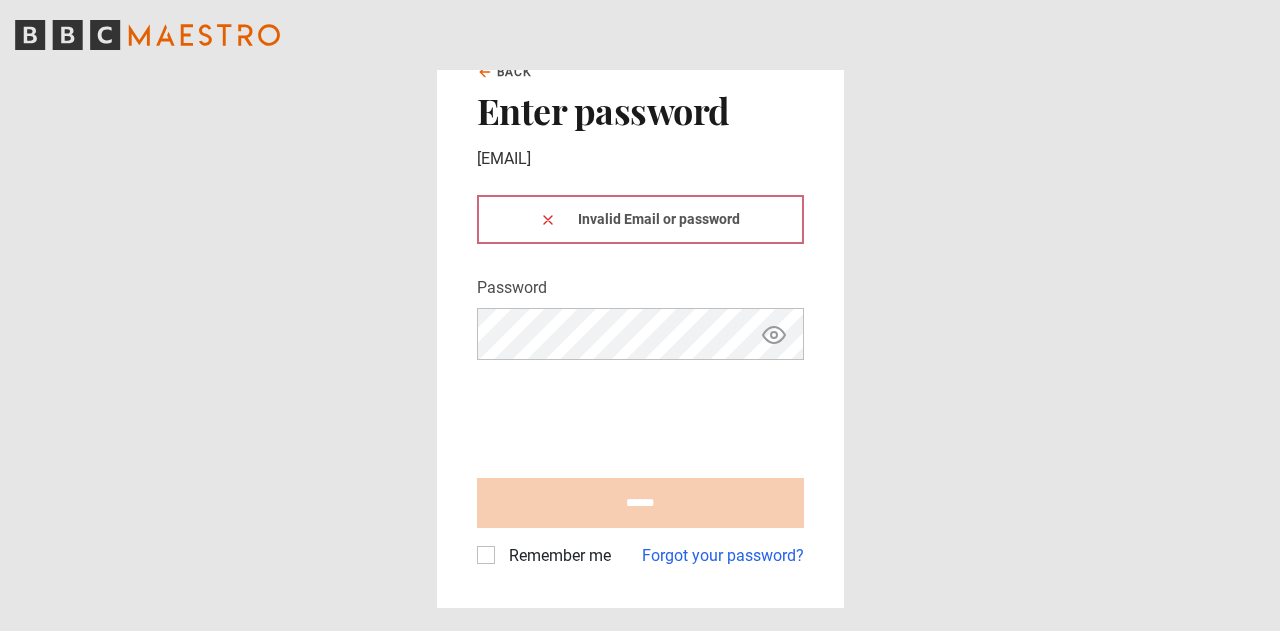 scroll, scrollTop: 0, scrollLeft: 0, axis: both 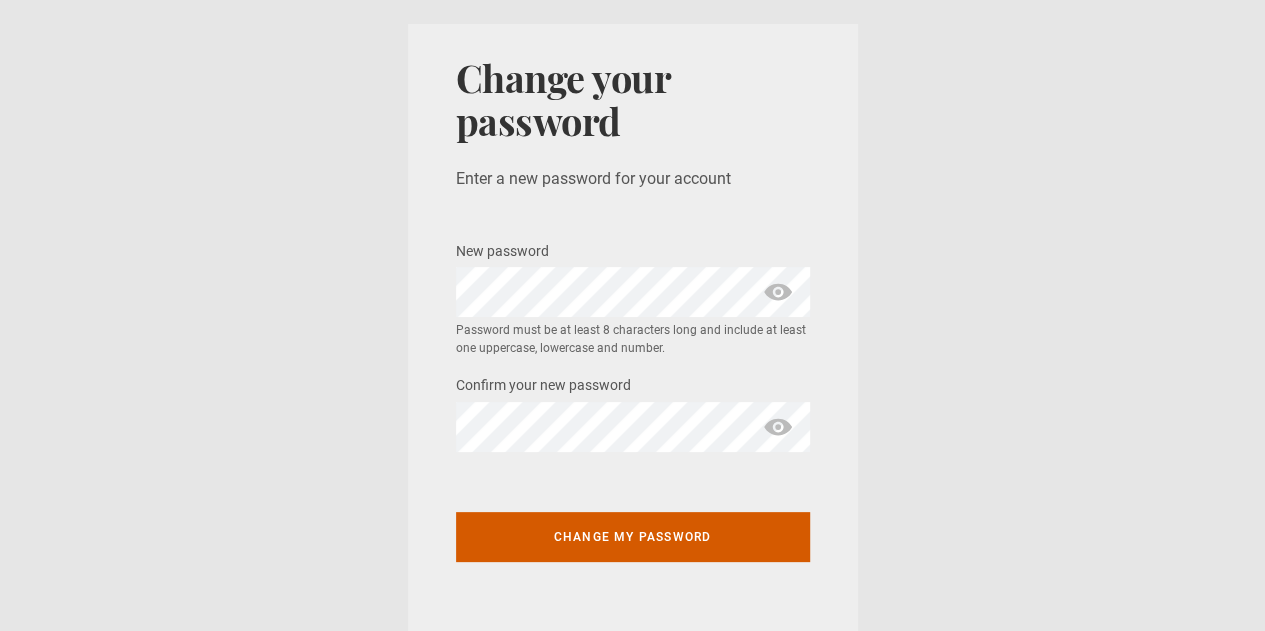 click on "Change my password" at bounding box center [633, 537] 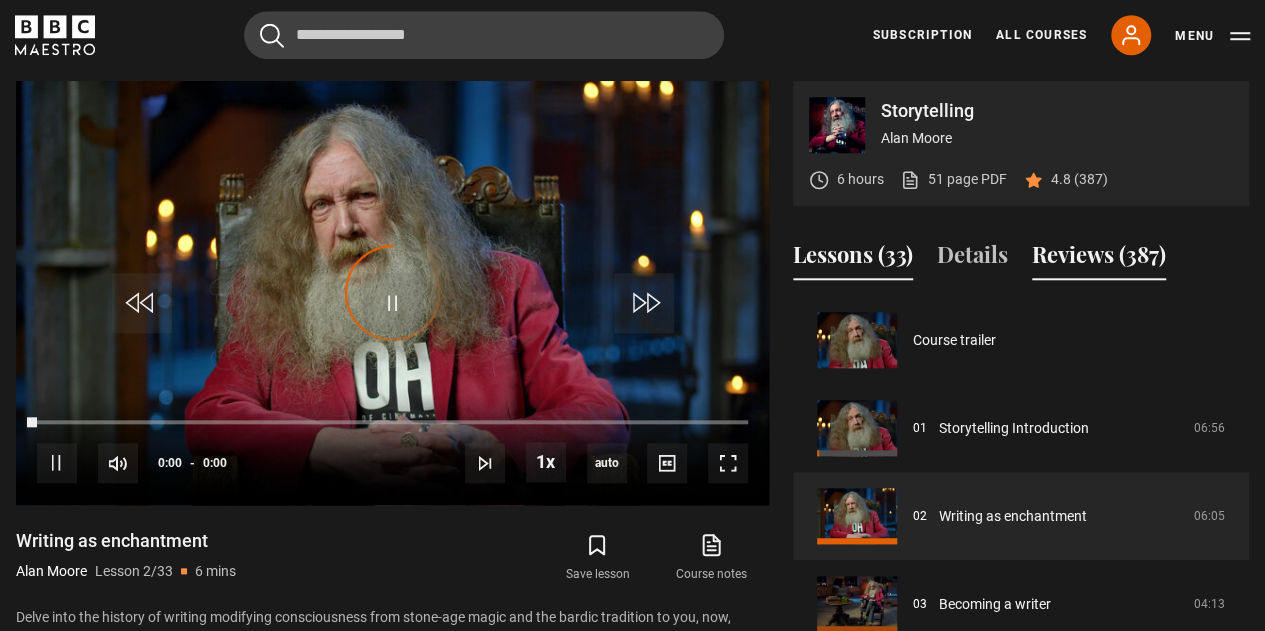 scroll, scrollTop: 803, scrollLeft: 0, axis: vertical 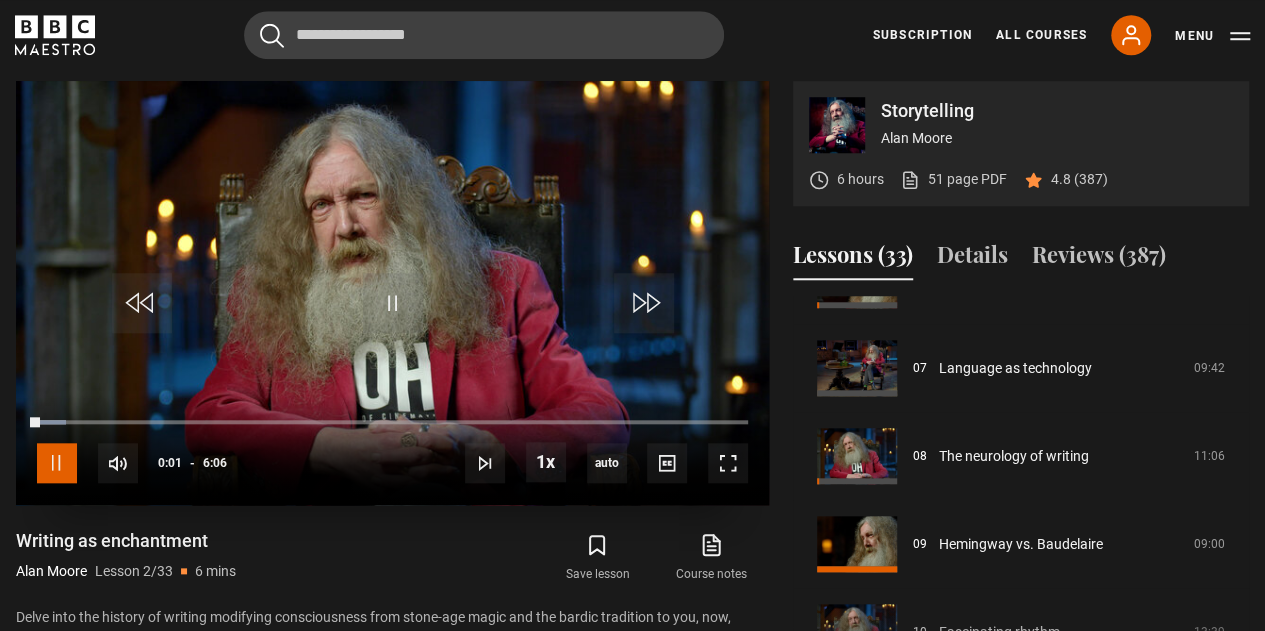 click at bounding box center [57, 463] 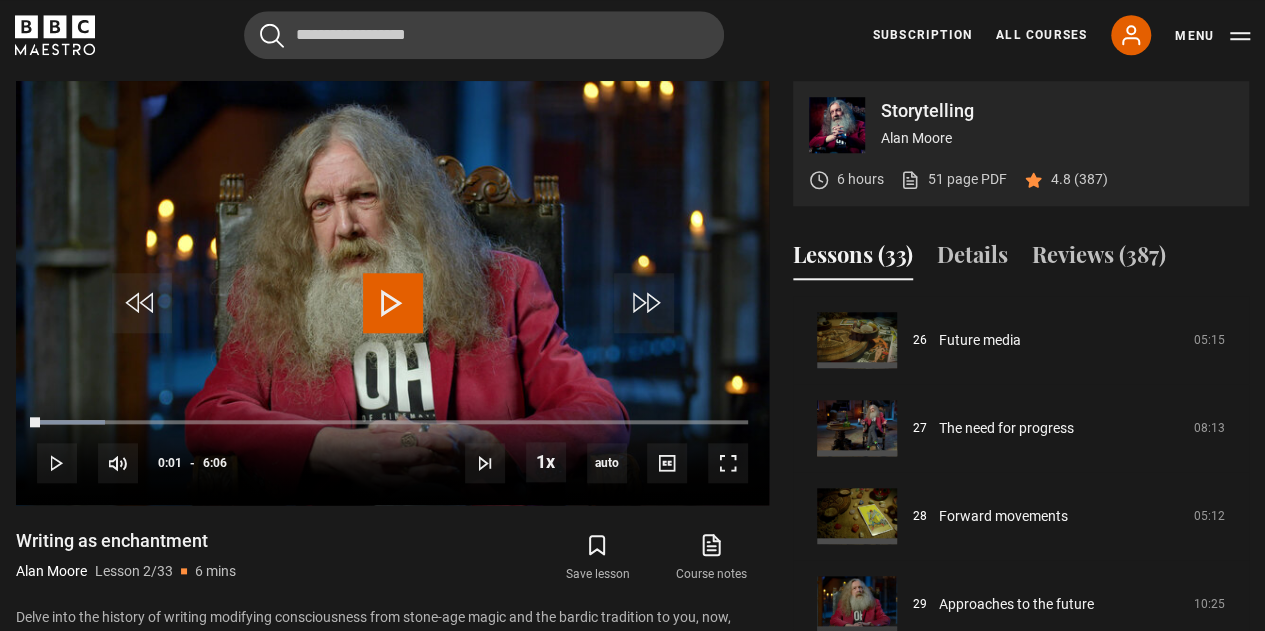 scroll, scrollTop: 2560, scrollLeft: 0, axis: vertical 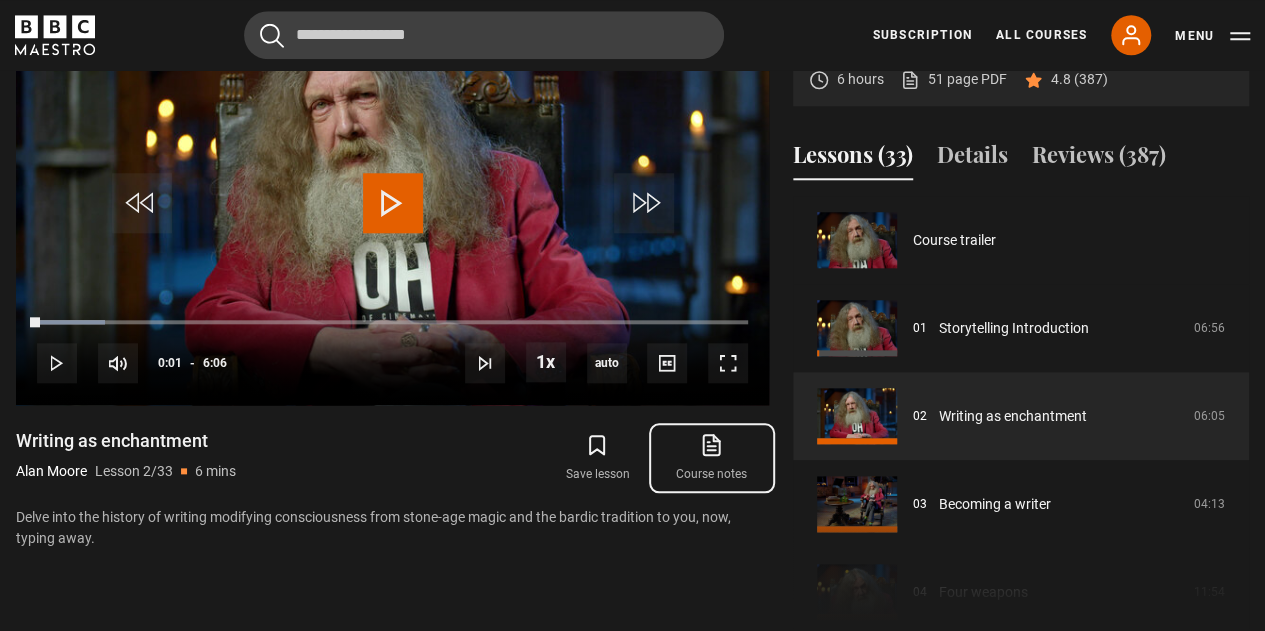 click 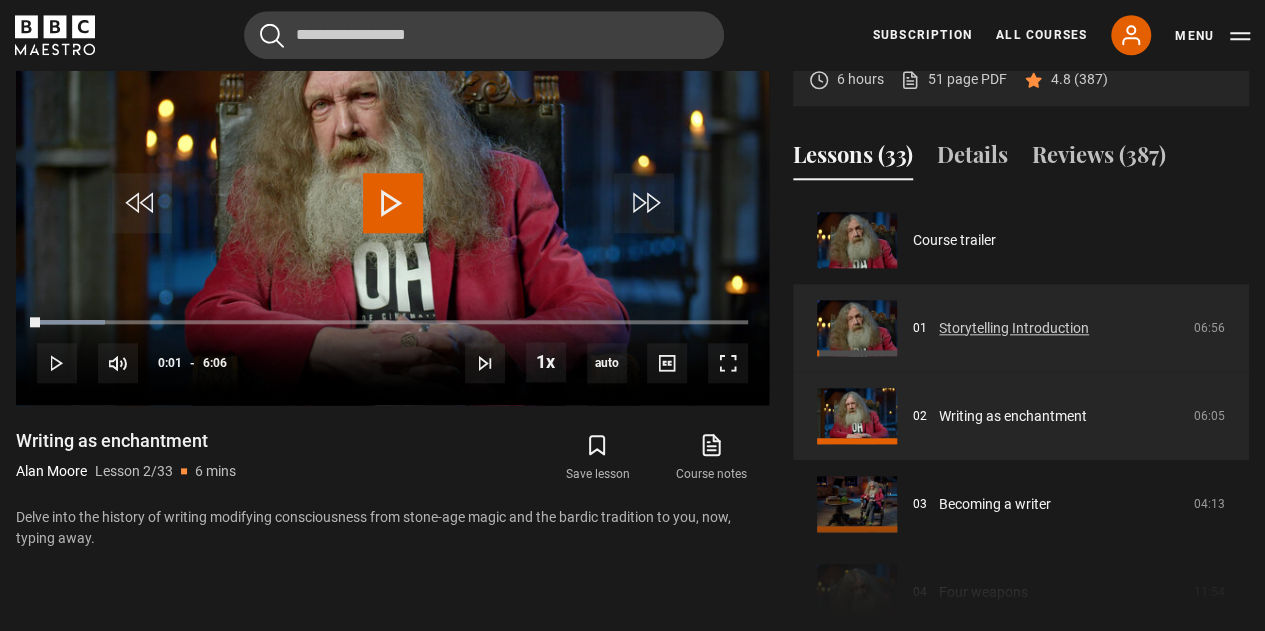 click on "Storytelling Introduction" at bounding box center (1014, 328) 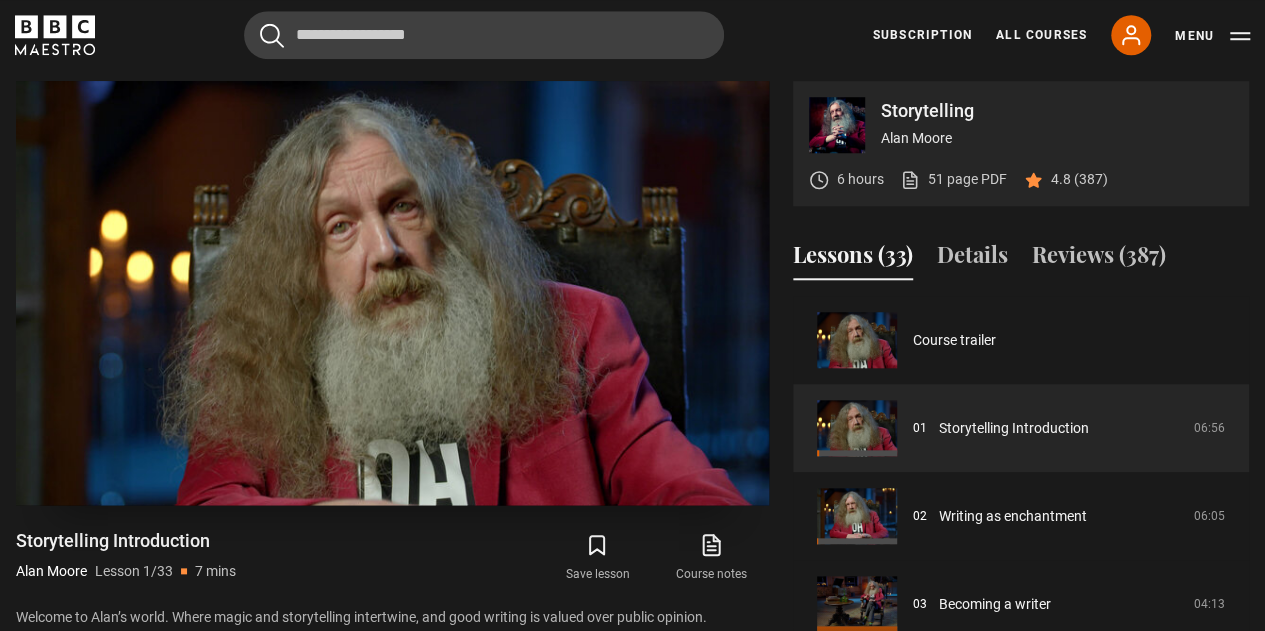 scroll, scrollTop: 803, scrollLeft: 0, axis: vertical 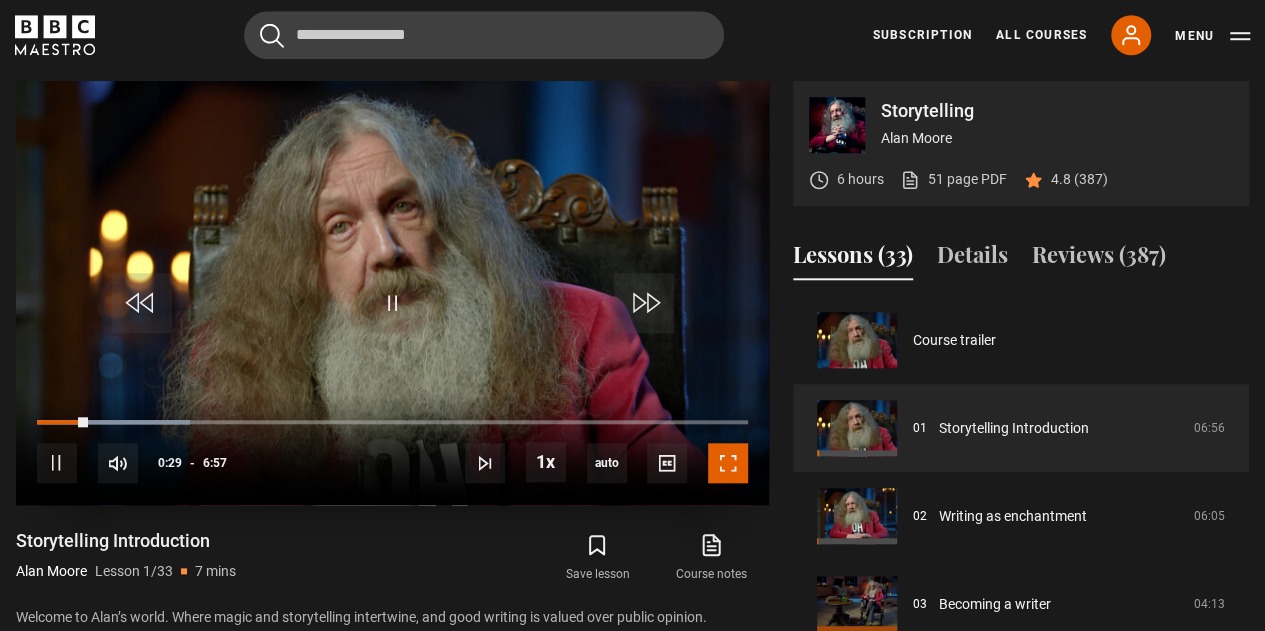 click at bounding box center [728, 463] 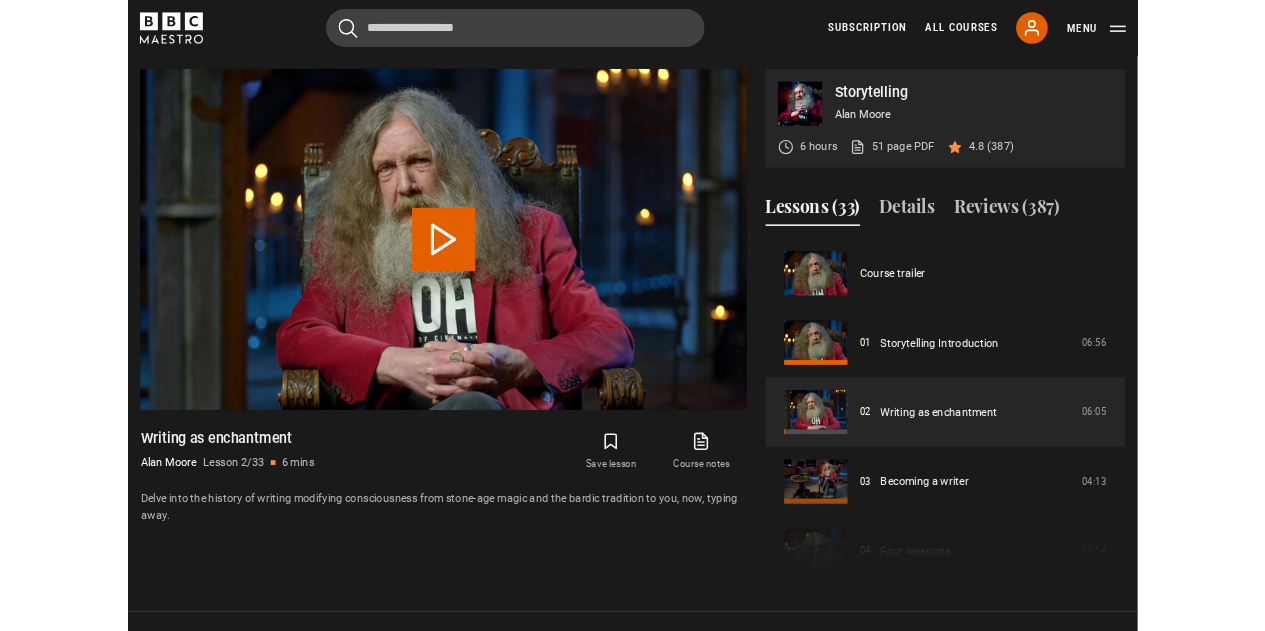 scroll, scrollTop: 810, scrollLeft: 0, axis: vertical 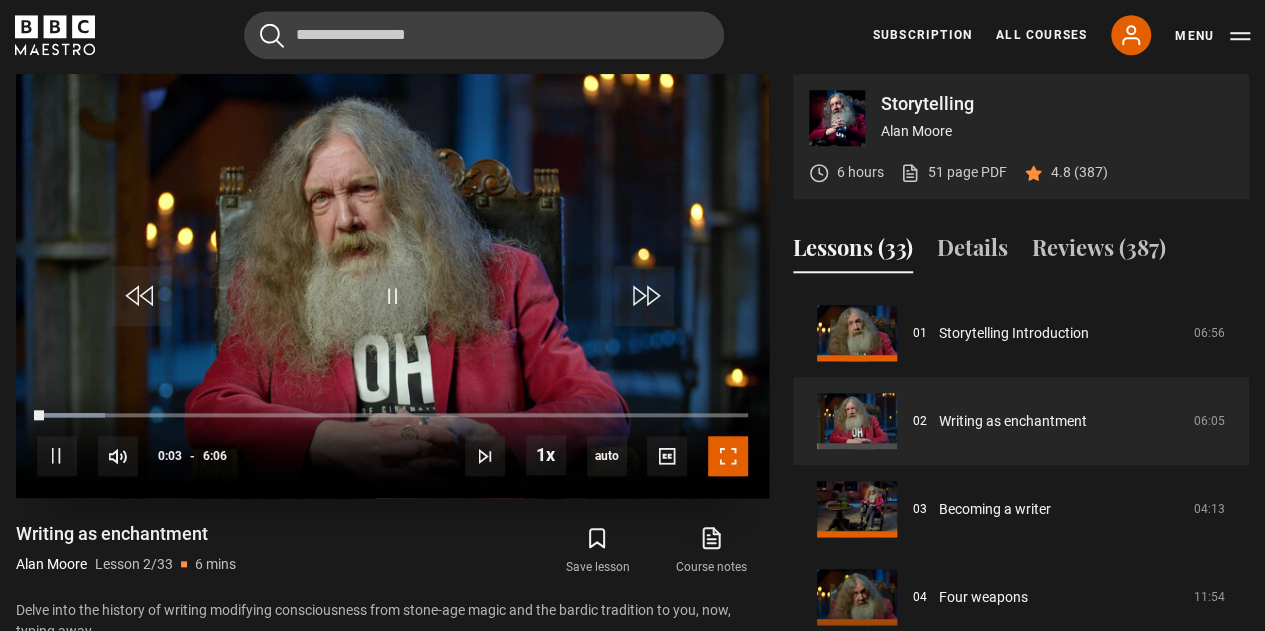 click at bounding box center (728, 456) 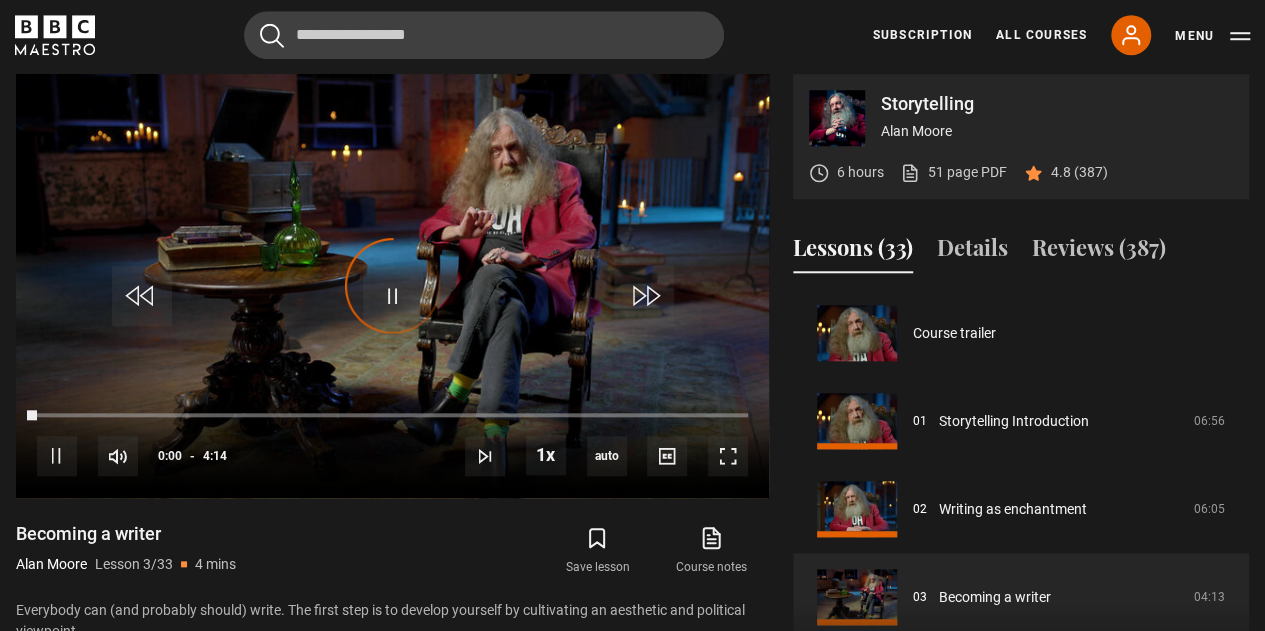 scroll, scrollTop: 176, scrollLeft: 0, axis: vertical 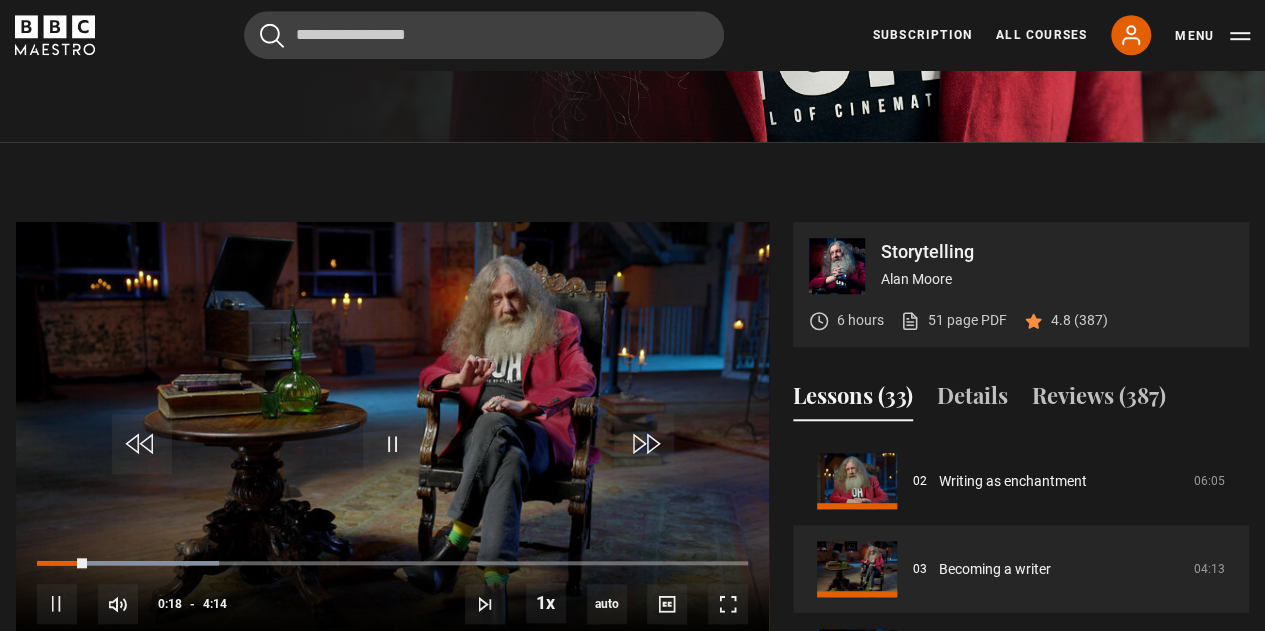 click at bounding box center [392, 434] 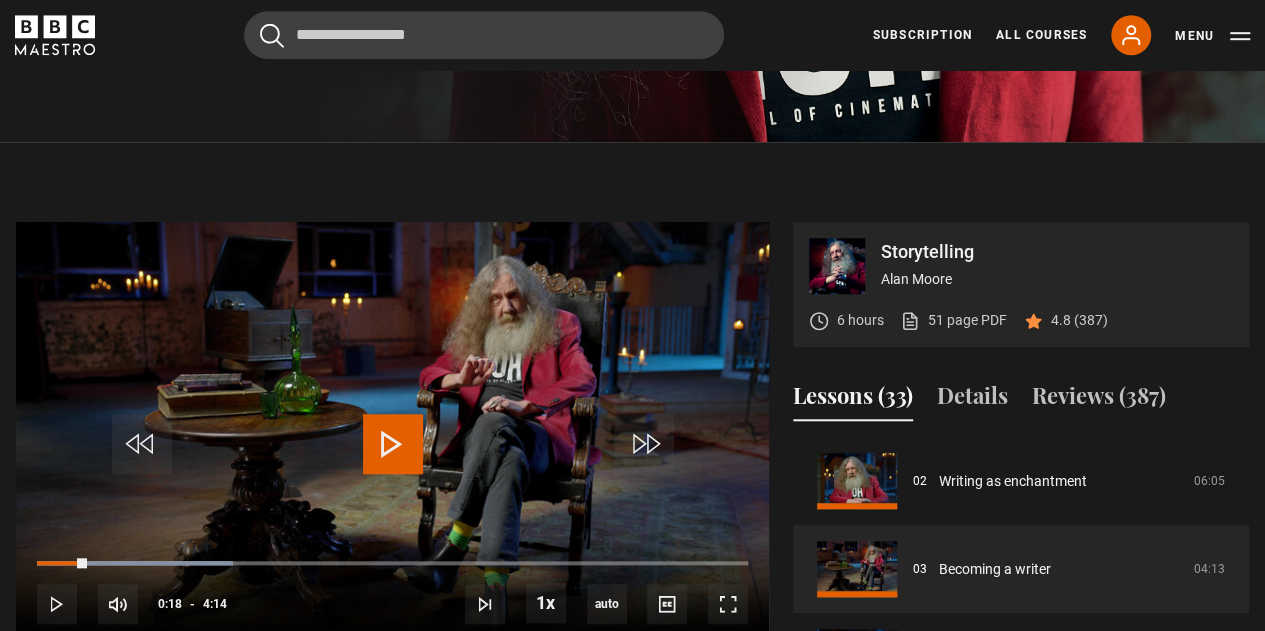 click at bounding box center [393, 444] 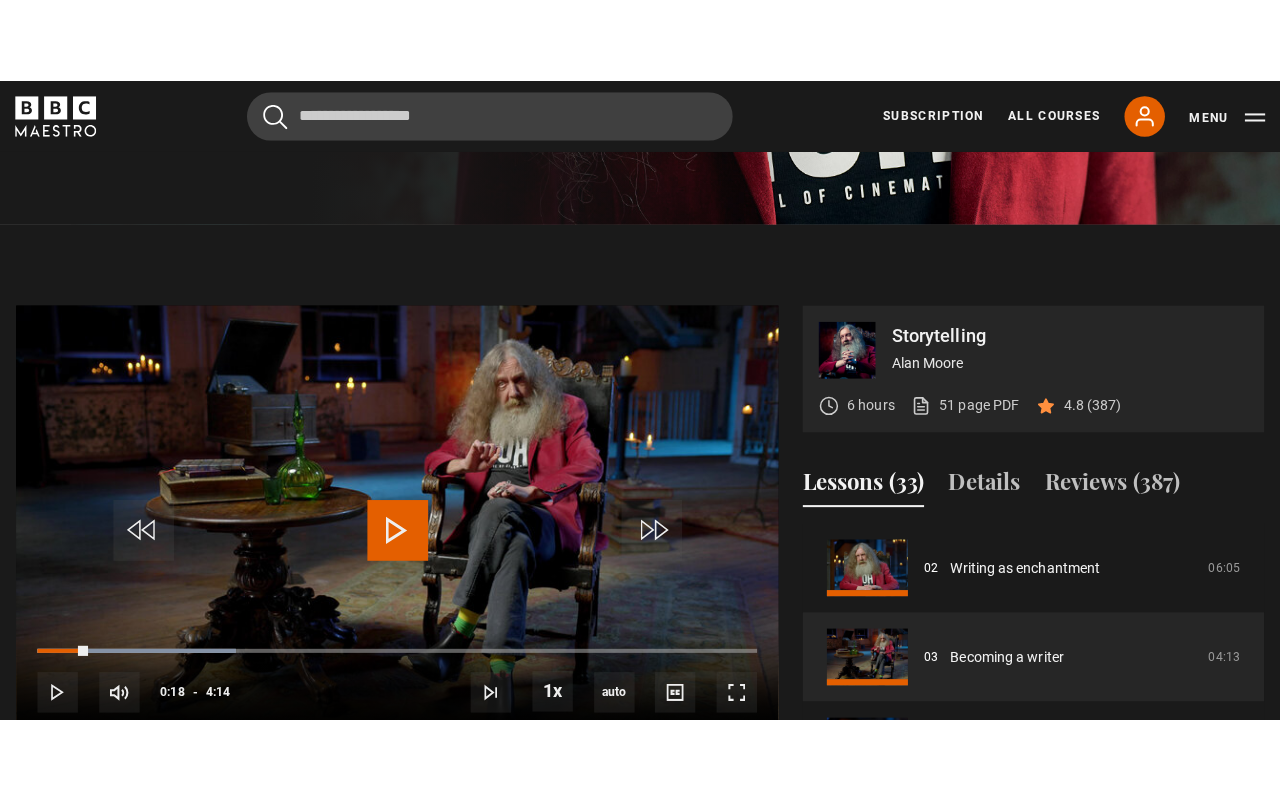 scroll, scrollTop: 675, scrollLeft: 0, axis: vertical 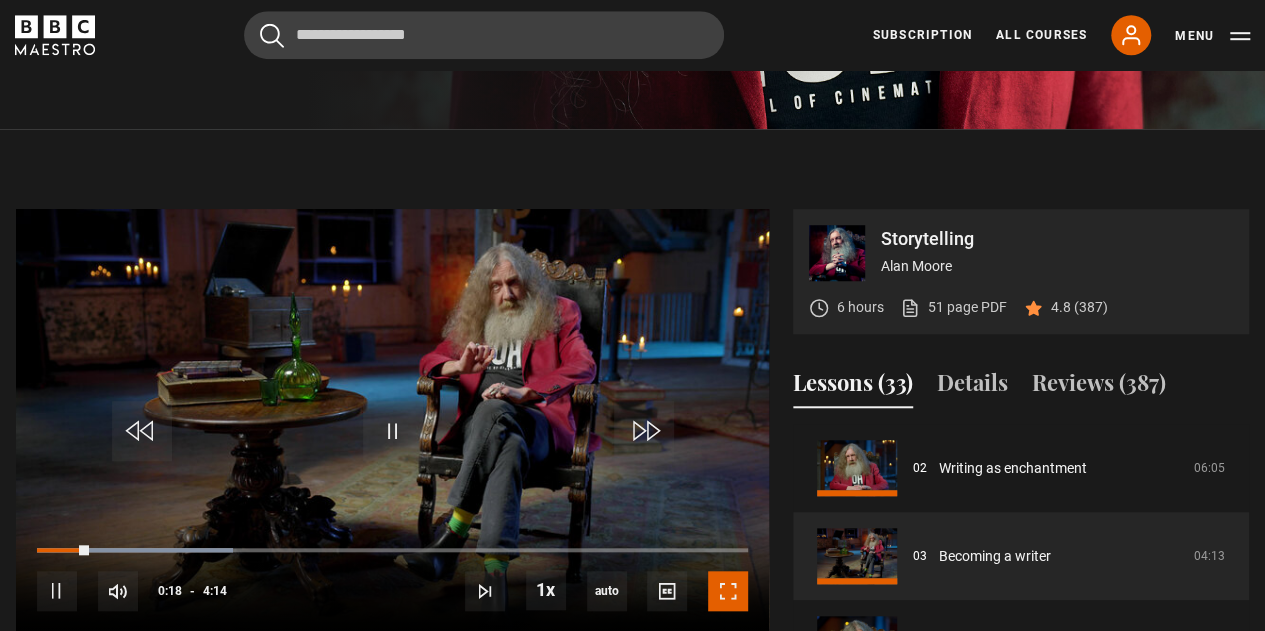 click at bounding box center [728, 591] 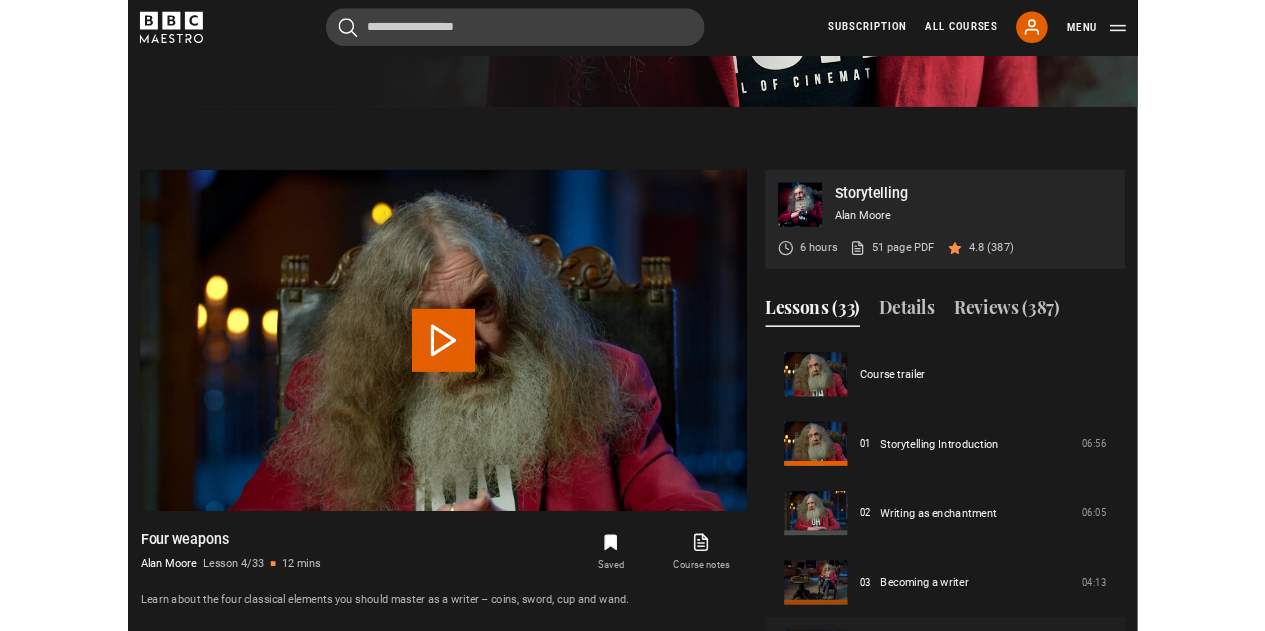 scroll, scrollTop: 810, scrollLeft: 0, axis: vertical 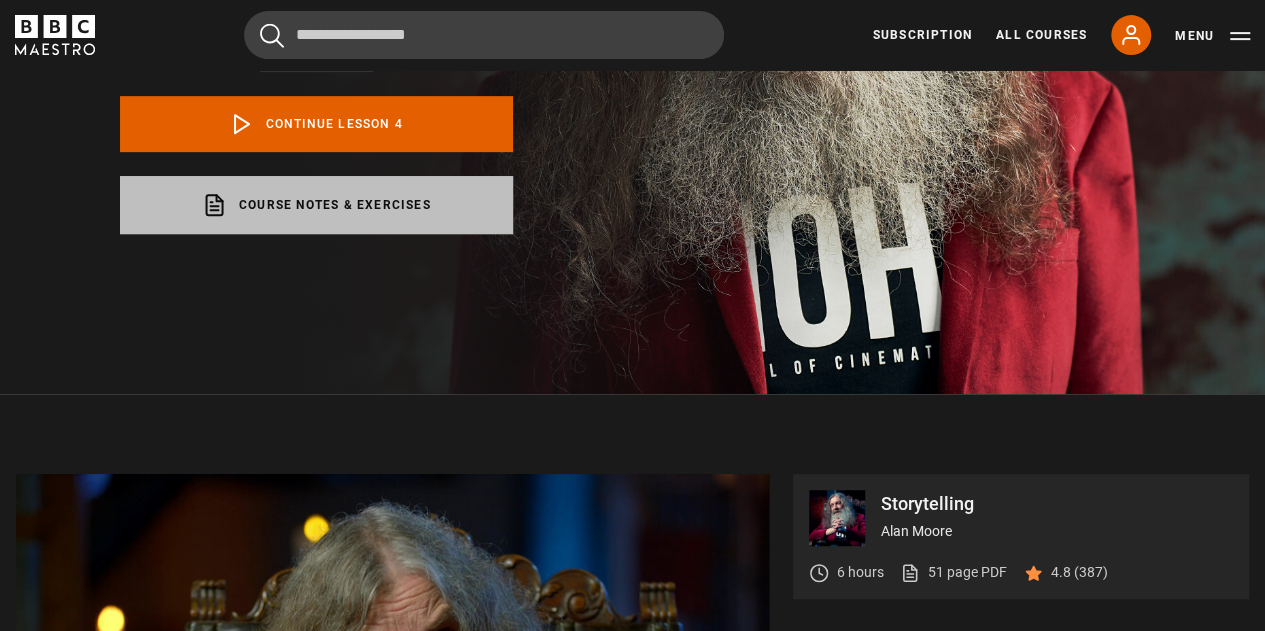 click on "Course notes & exercises
opens in a new tab" at bounding box center (316, 205) 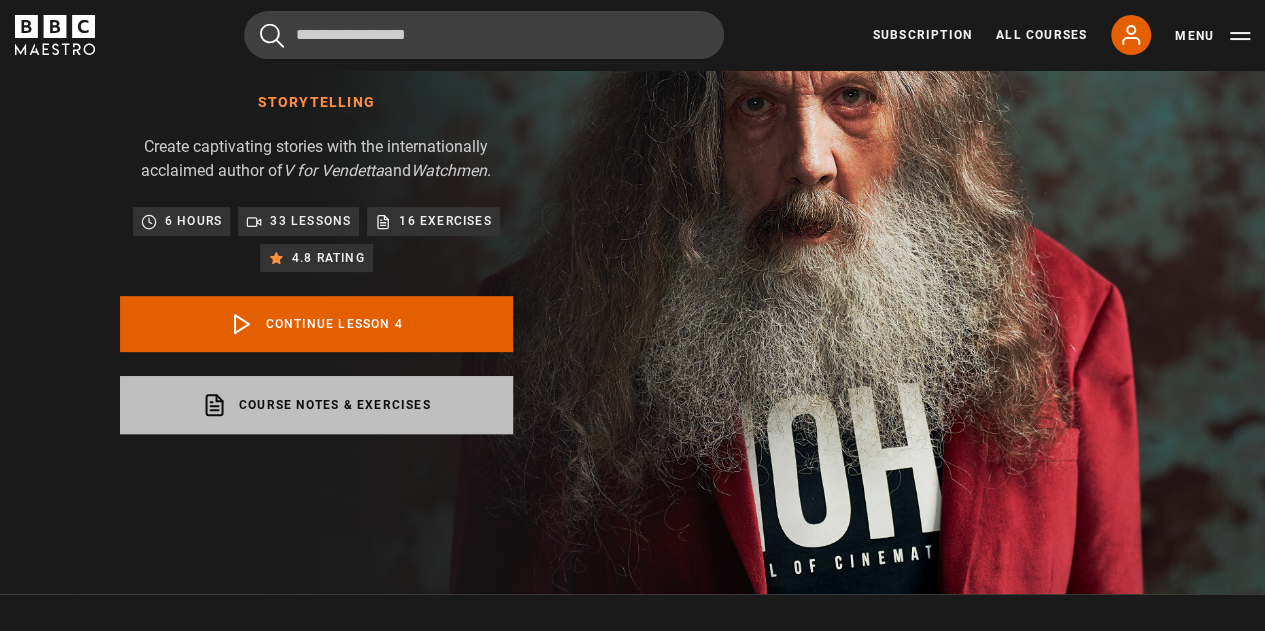 scroll, scrollTop: 1010, scrollLeft: 0, axis: vertical 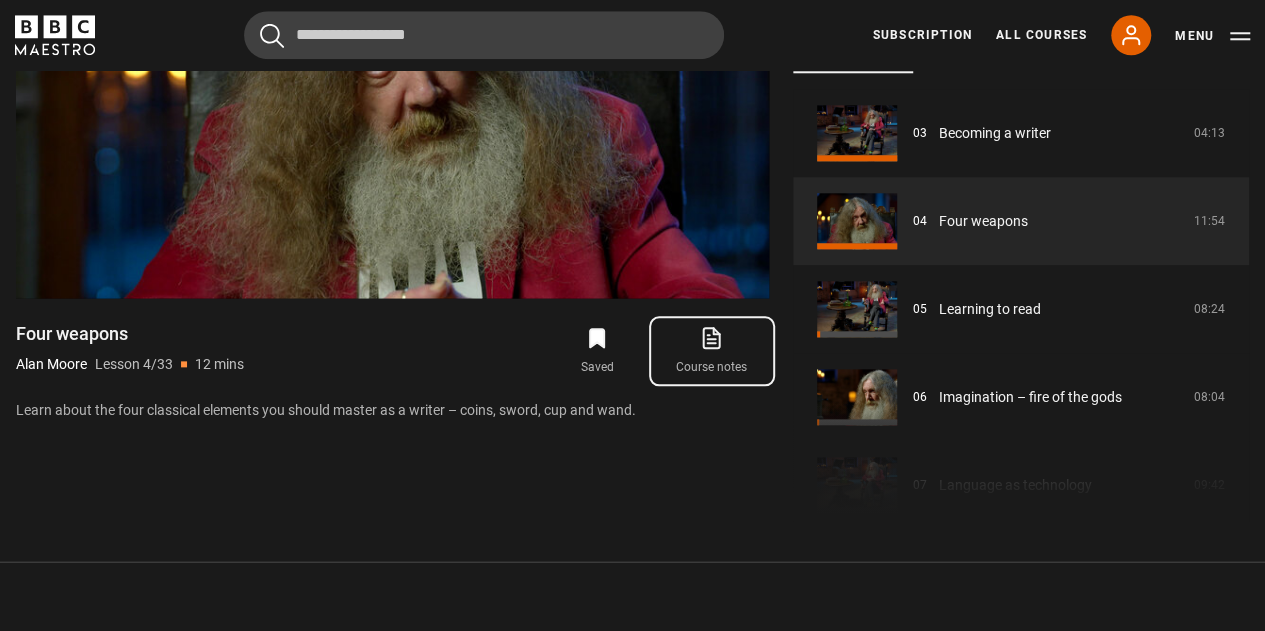 click on "Course notes
opens in new tab" at bounding box center [712, 351] 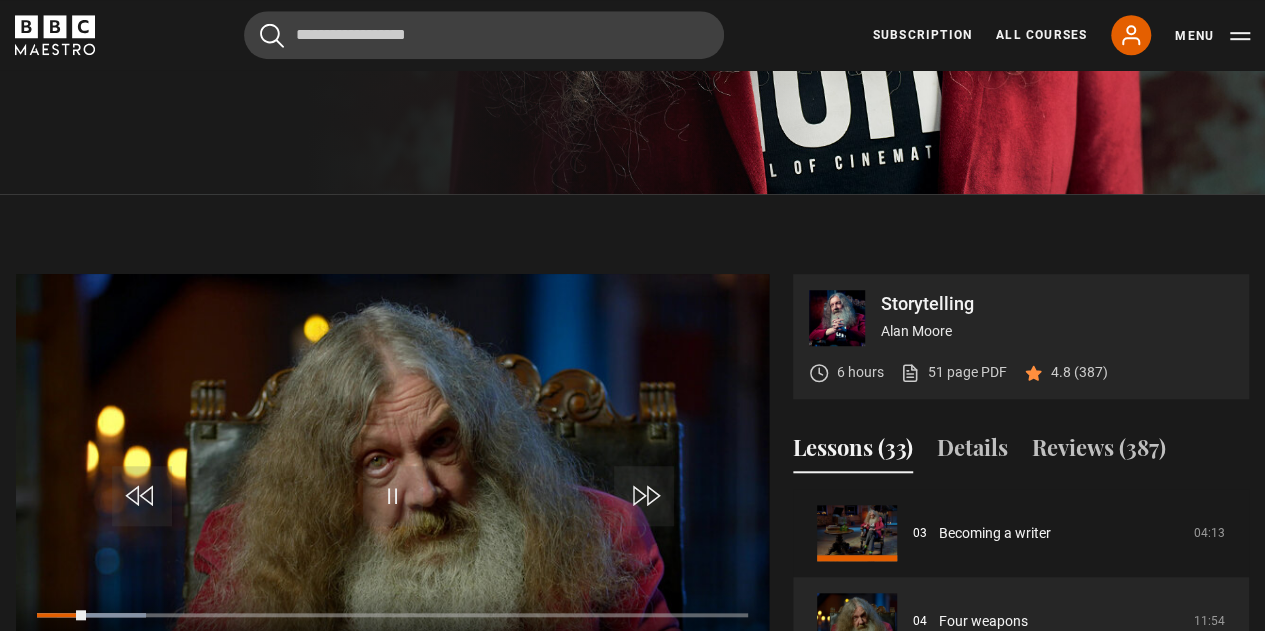 scroll, scrollTop: 410, scrollLeft: 0, axis: vertical 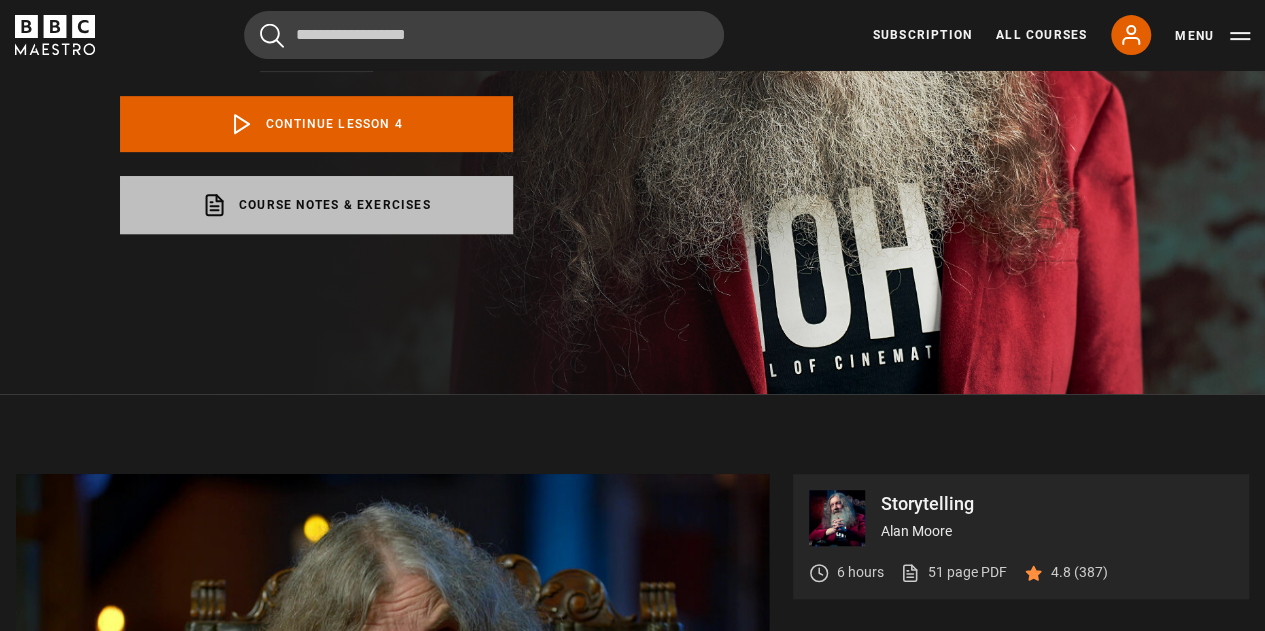 click on "Course notes & exercises
opens in a new tab" at bounding box center [316, 205] 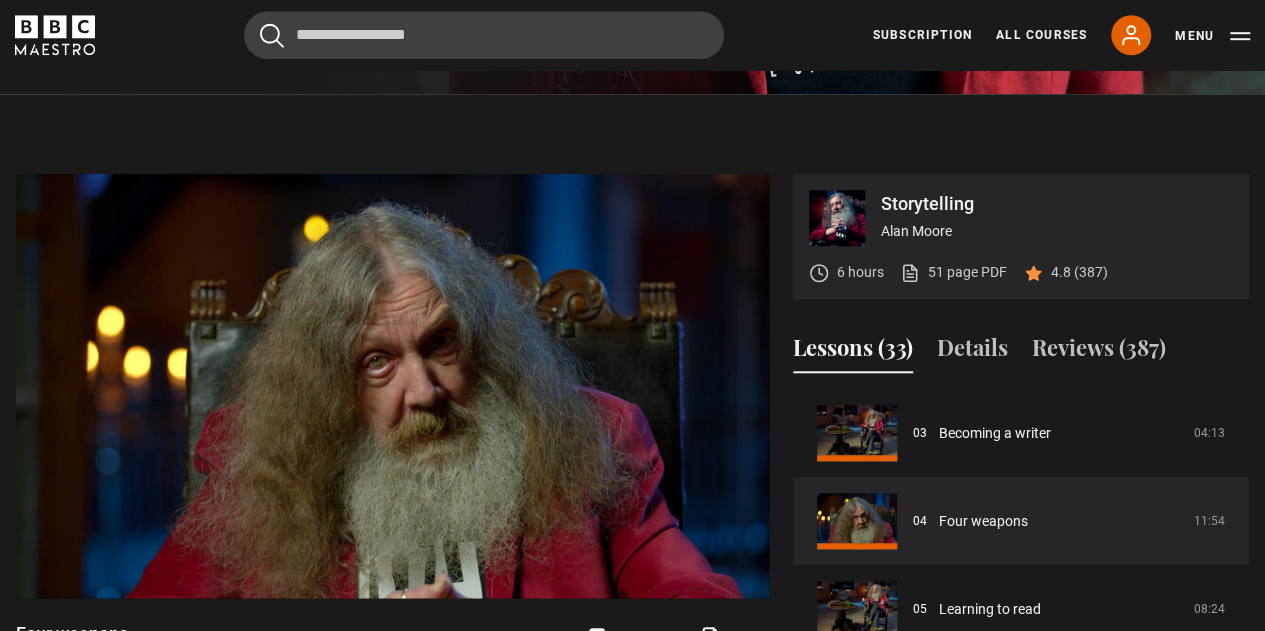 scroll, scrollTop: 810, scrollLeft: 0, axis: vertical 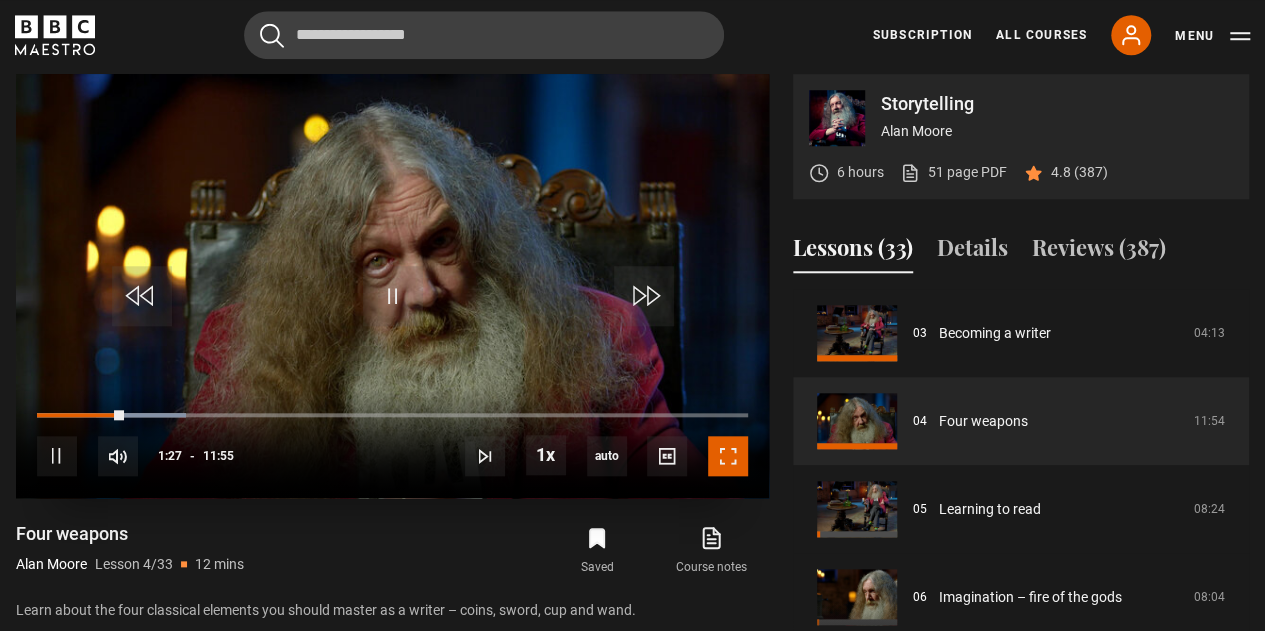 click at bounding box center [728, 456] 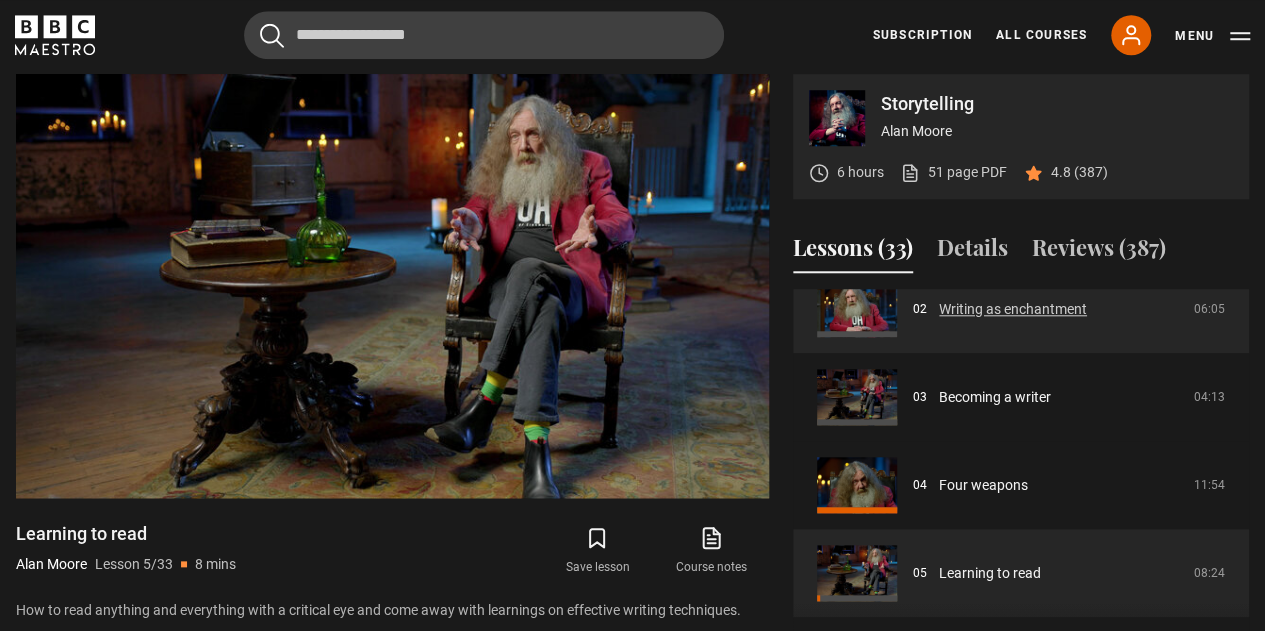 scroll, scrollTop: 300, scrollLeft: 0, axis: vertical 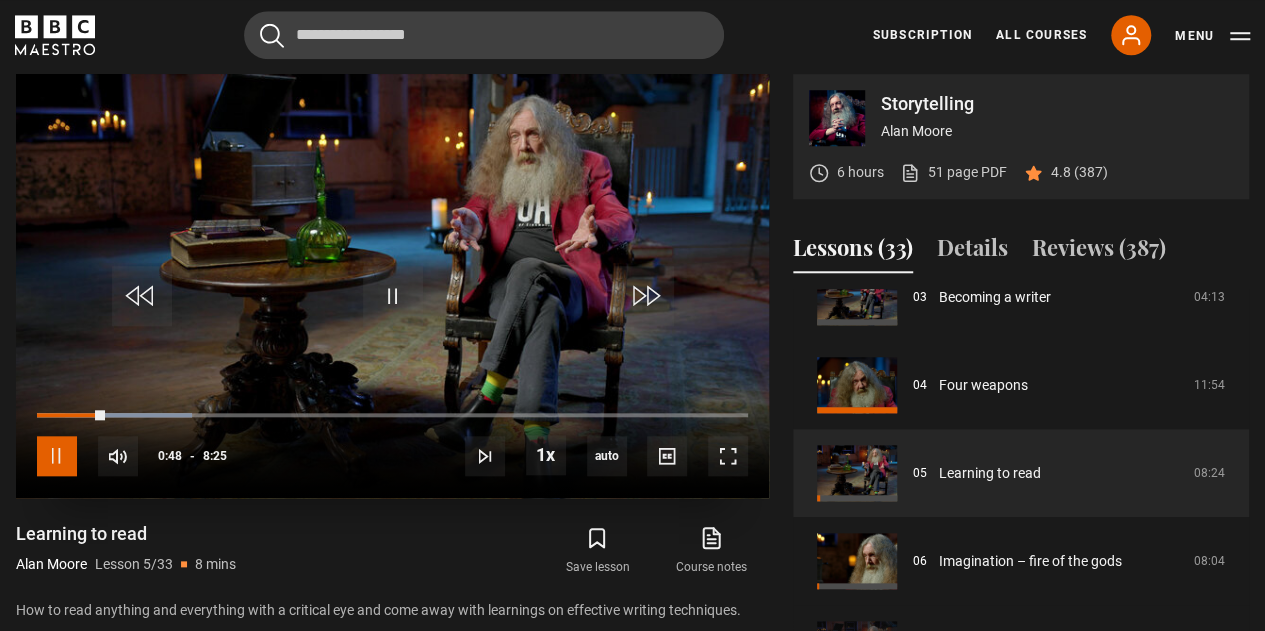 click at bounding box center (57, 456) 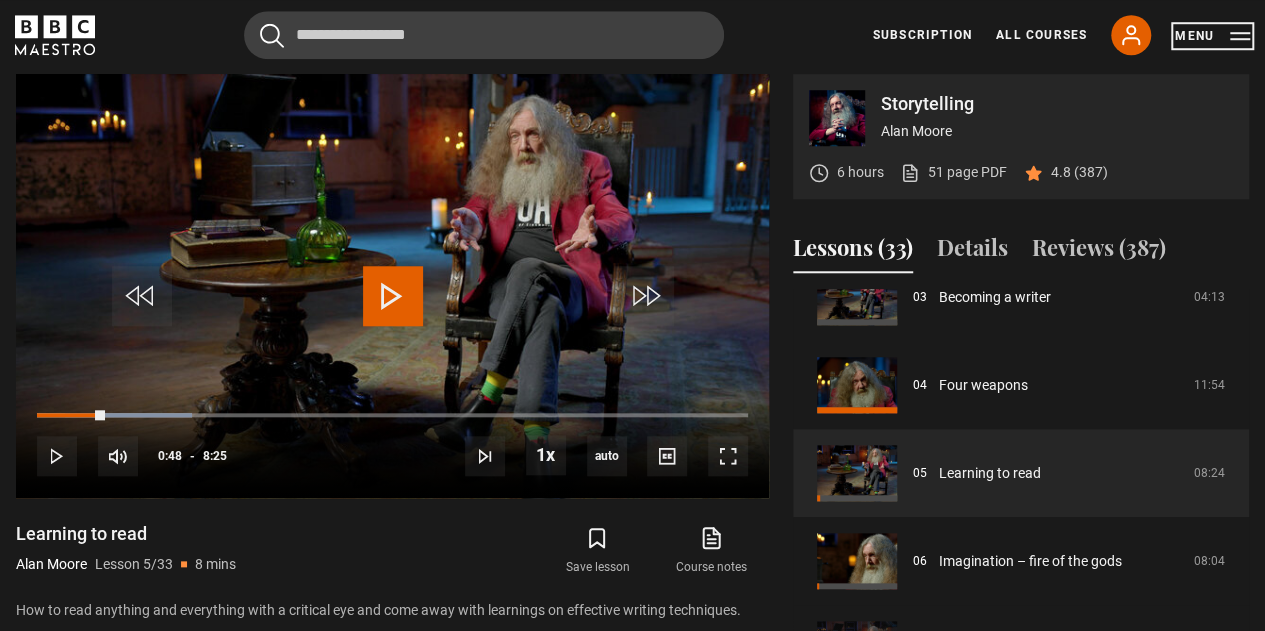click on "Menu" at bounding box center (1212, 36) 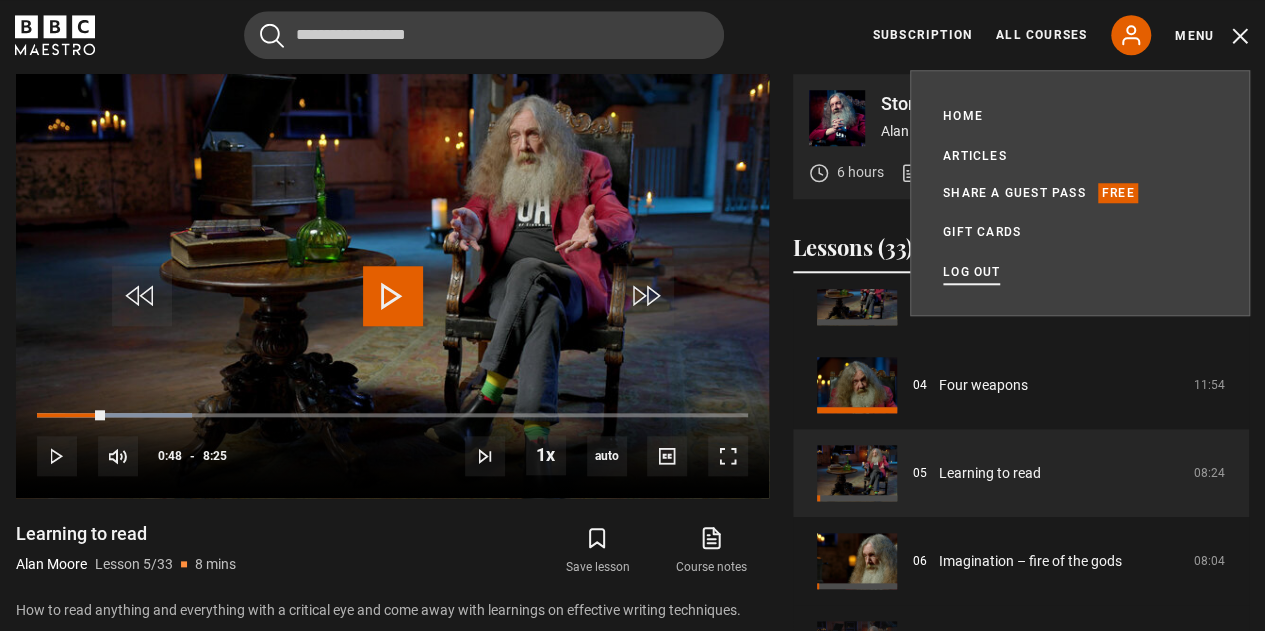click on "Log out" at bounding box center (971, 272) 